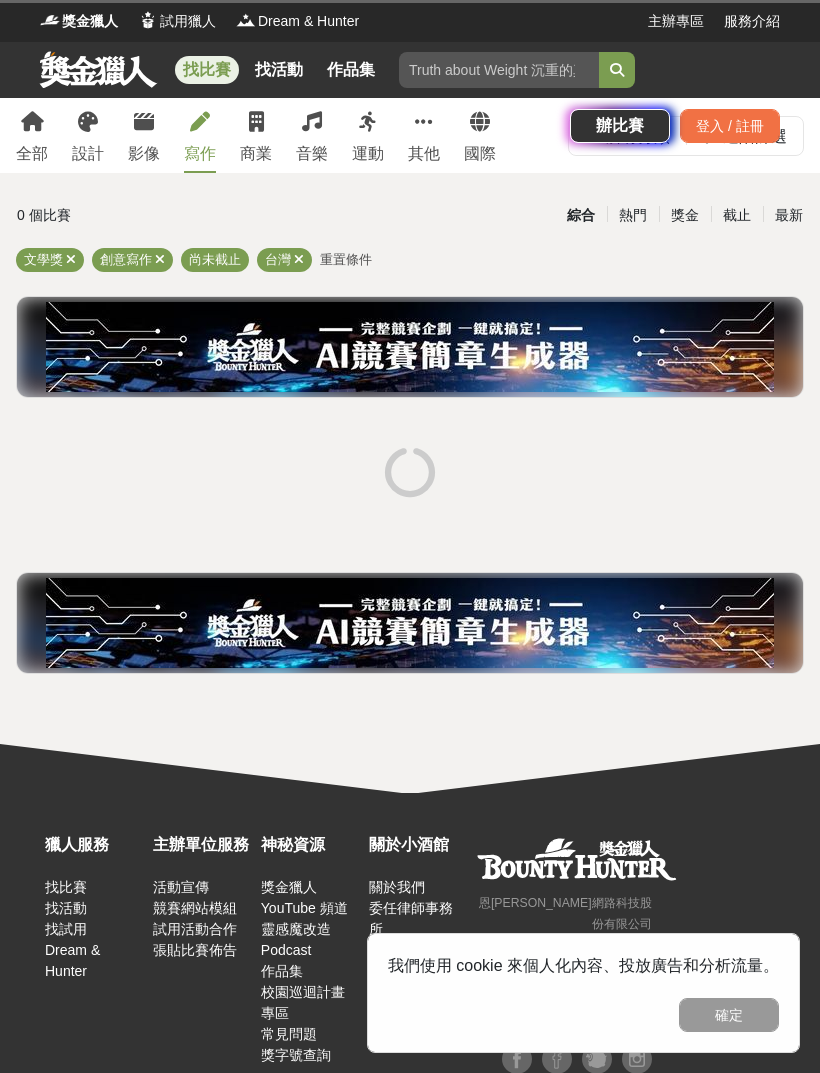 scroll, scrollTop: 0, scrollLeft: 0, axis: both 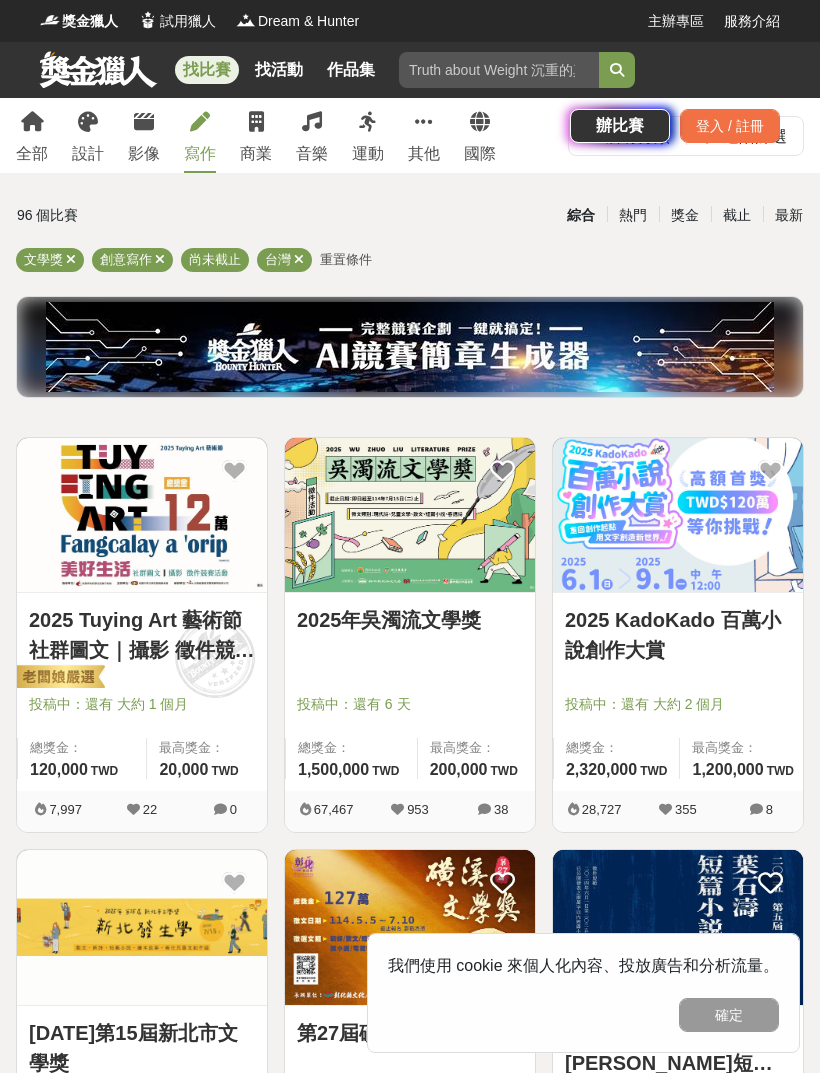 click at bounding box center [678, 515] 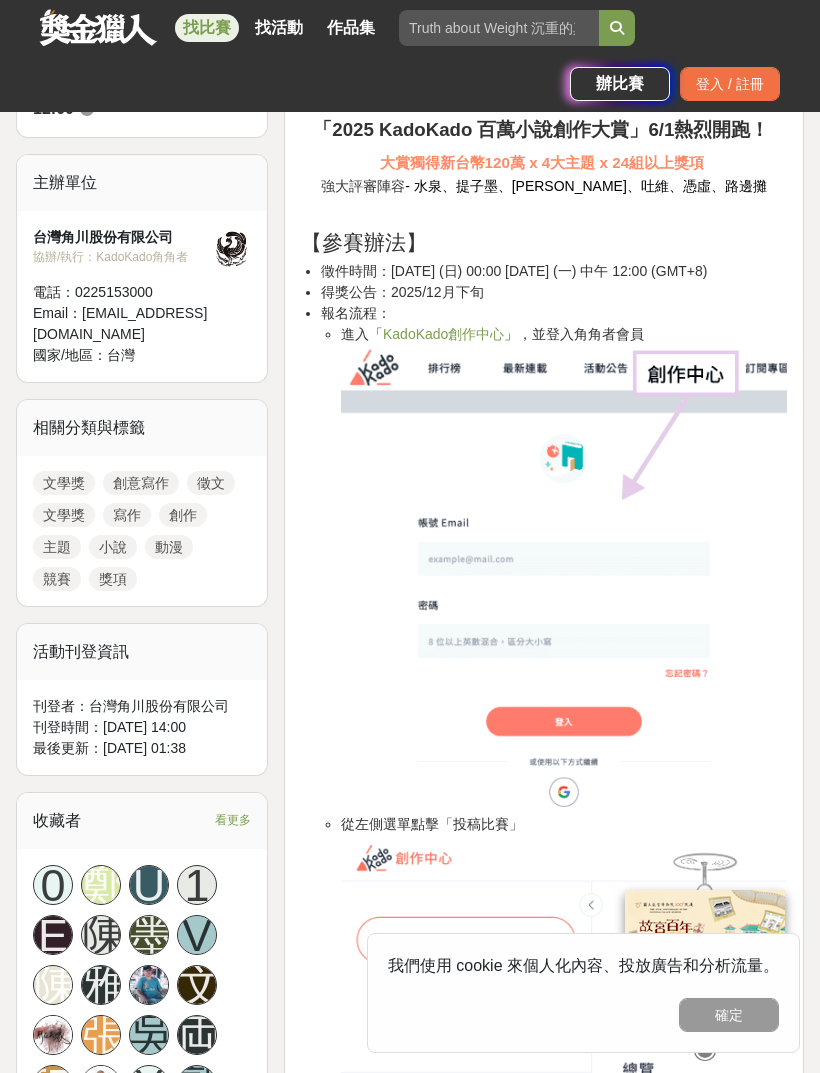 scroll, scrollTop: 505, scrollLeft: 0, axis: vertical 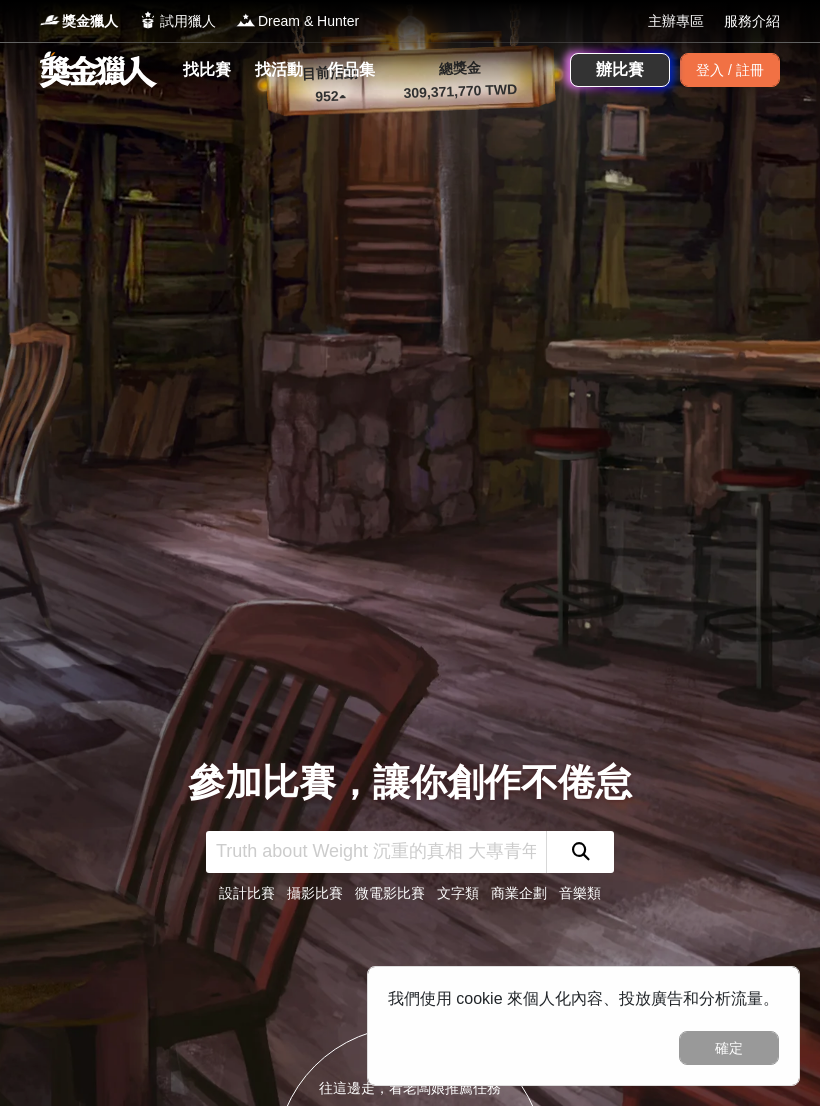 click on "找比賽" at bounding box center (207, 70) 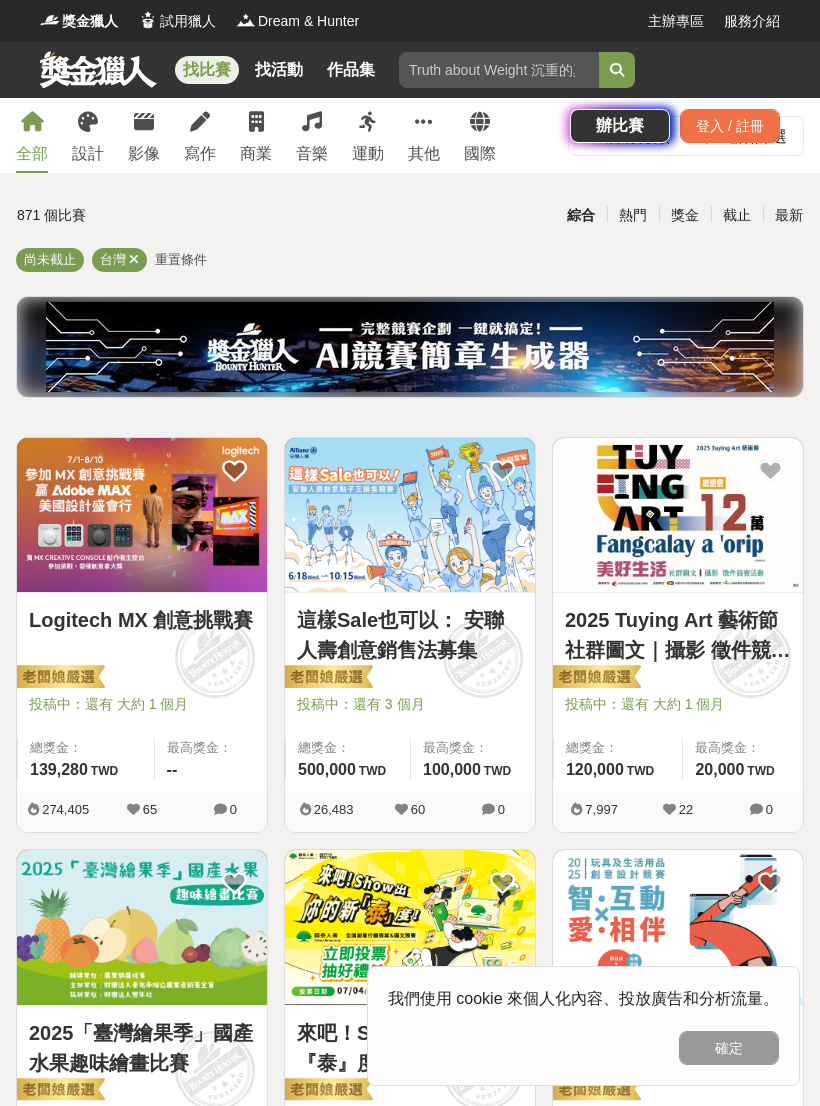 click on "找比賽 找活動 作品集 辦比賽 登入 / 註冊" at bounding box center [410, 98] 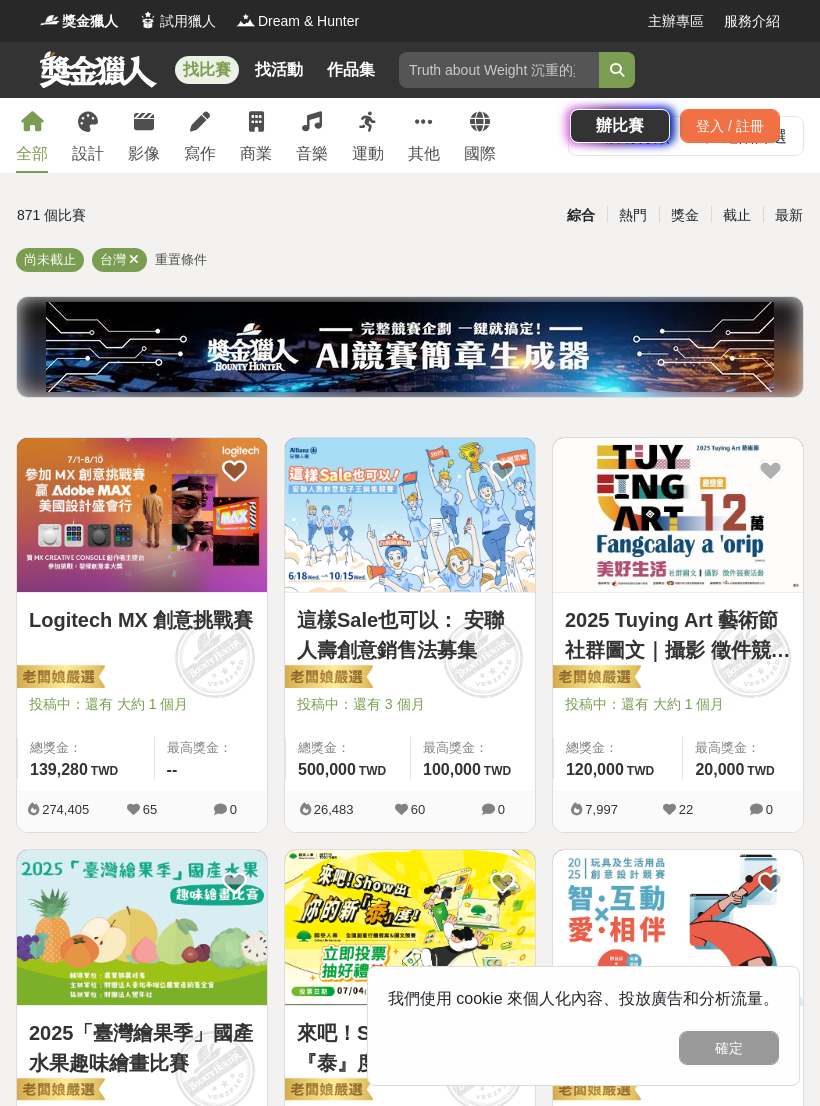 click on "找比賽 找活動 作品集 辦比賽 登入 / 註冊" at bounding box center [410, 98] 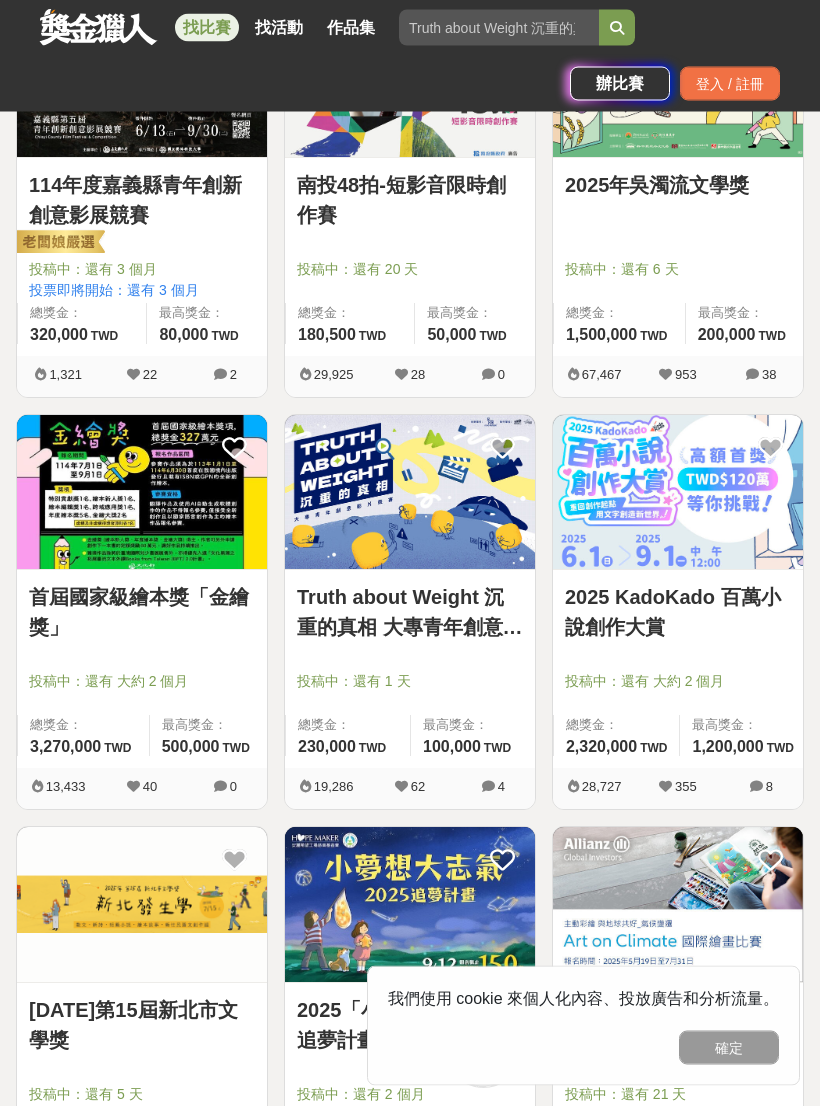 scroll, scrollTop: 1922, scrollLeft: 0, axis: vertical 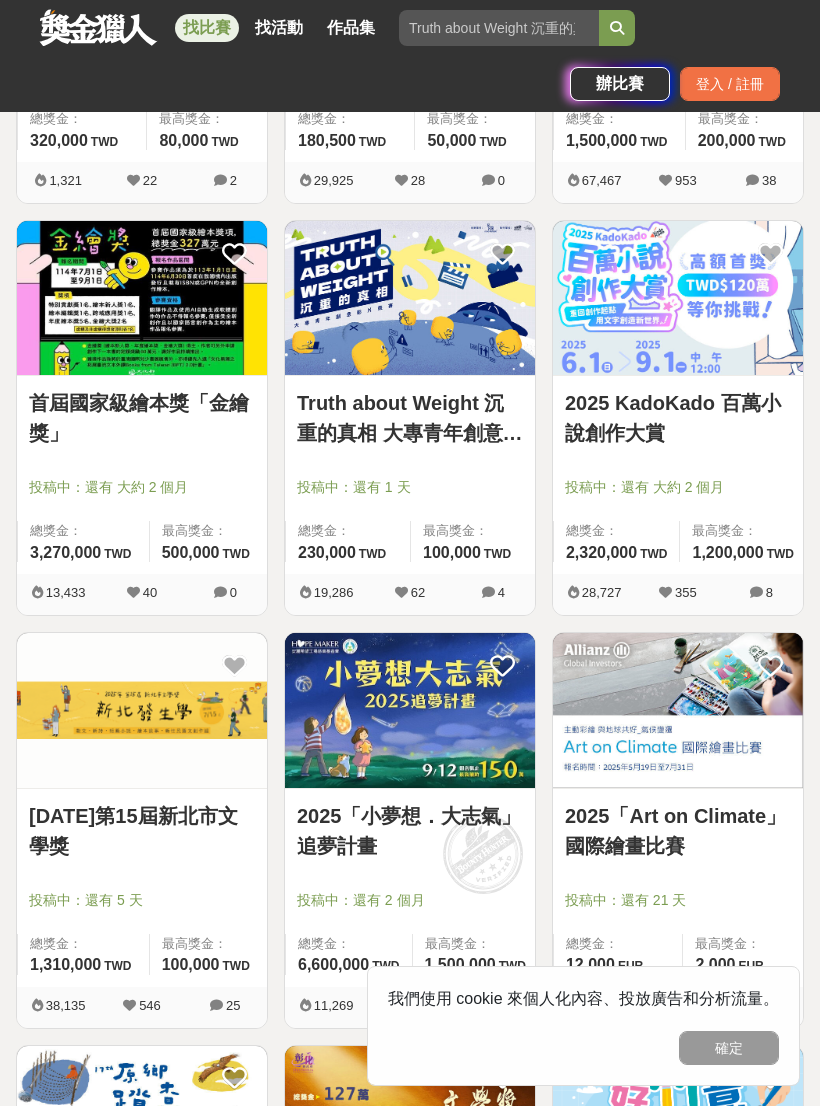 click on "投稿中：還有 大約 2 個月" at bounding box center [678, 496] 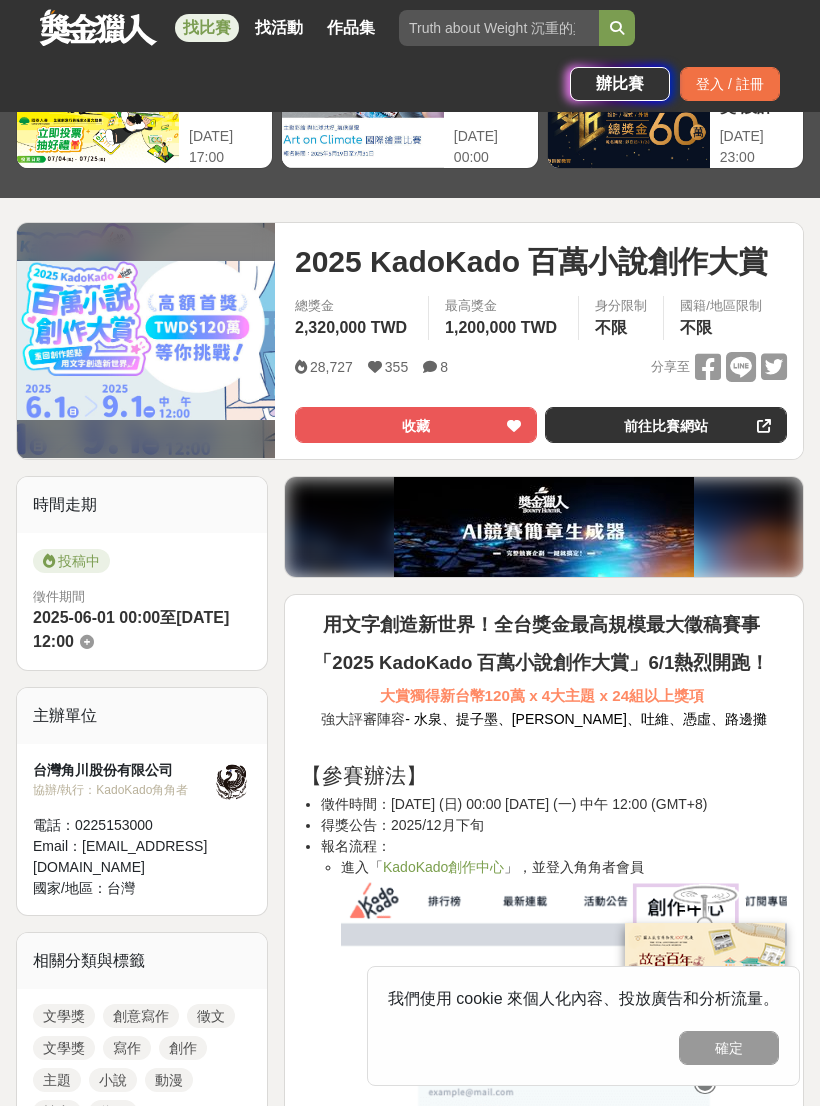 scroll, scrollTop: 142, scrollLeft: 0, axis: vertical 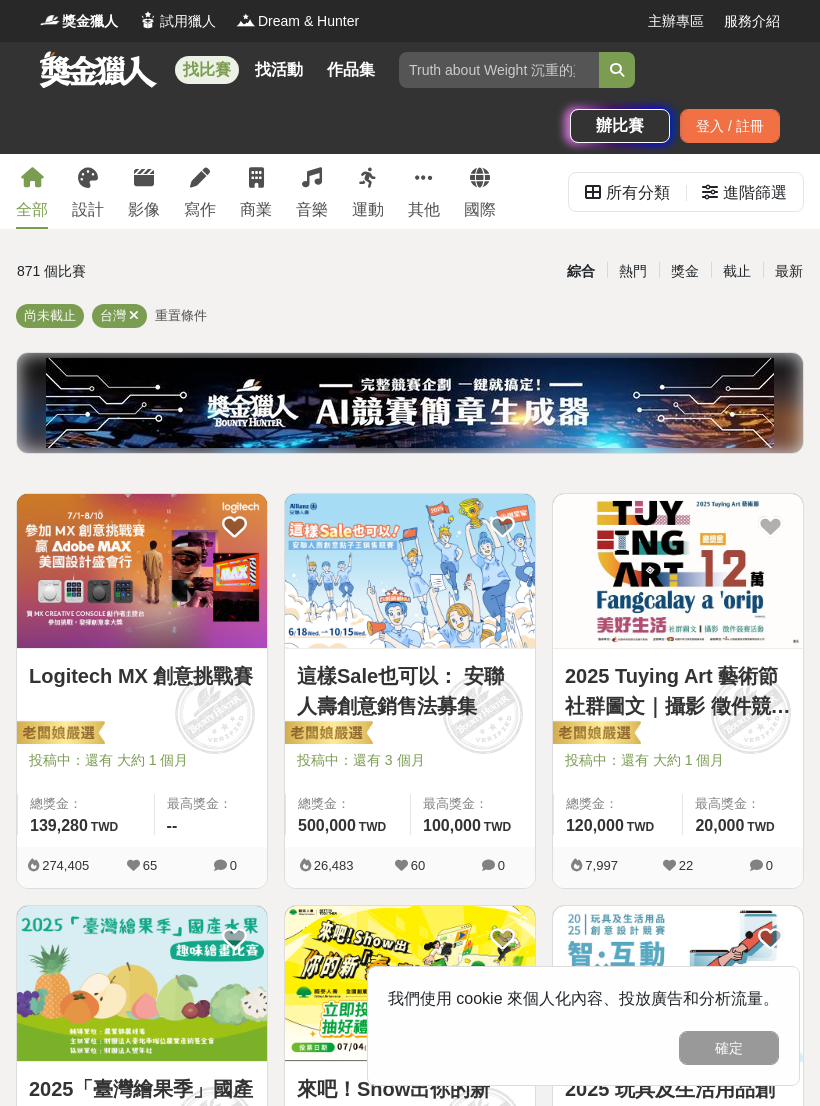 click on "寫作" at bounding box center [200, 210] 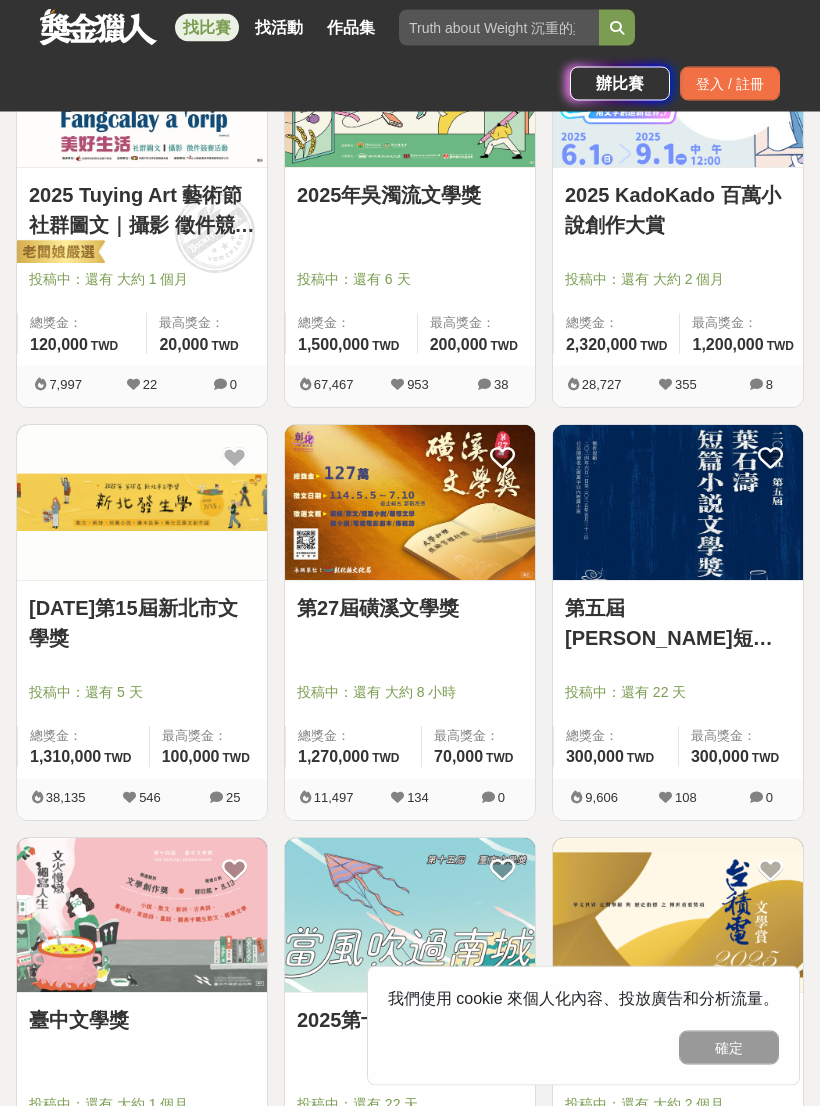 scroll, scrollTop: 481, scrollLeft: 0, axis: vertical 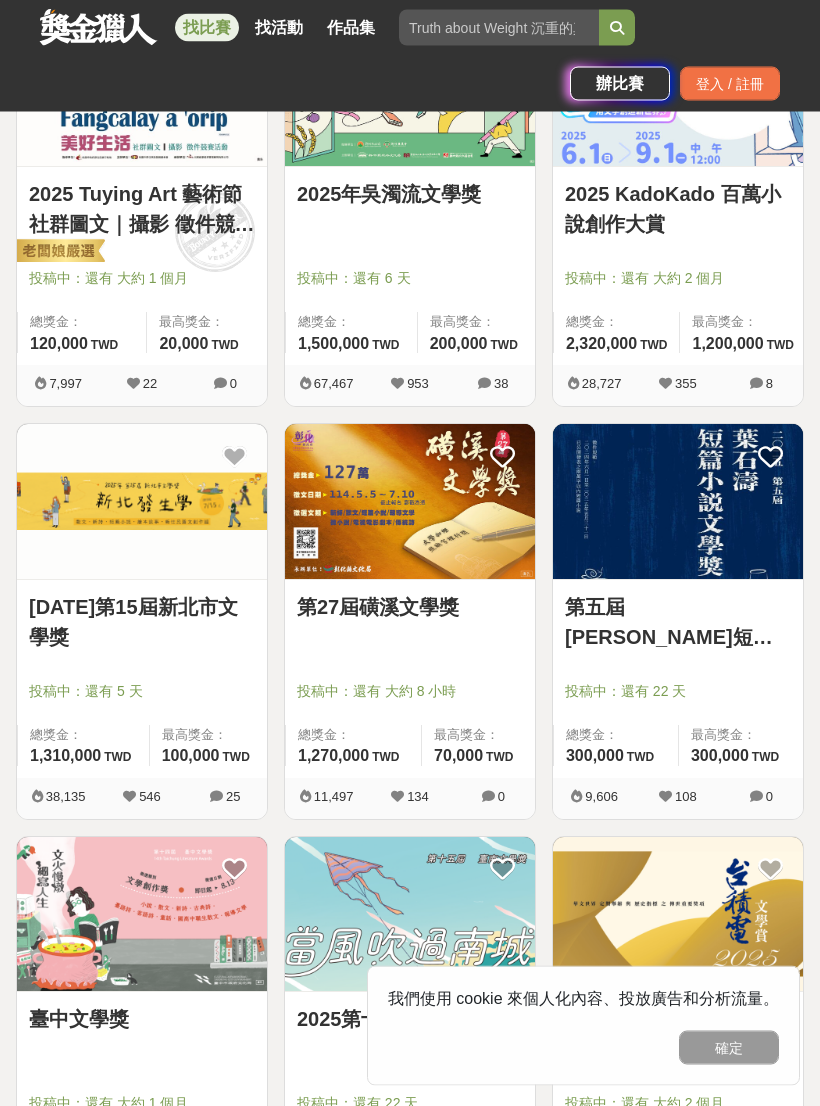 click on "第五屆[PERSON_NAME]短篇小說文學獎" at bounding box center [678, 623] 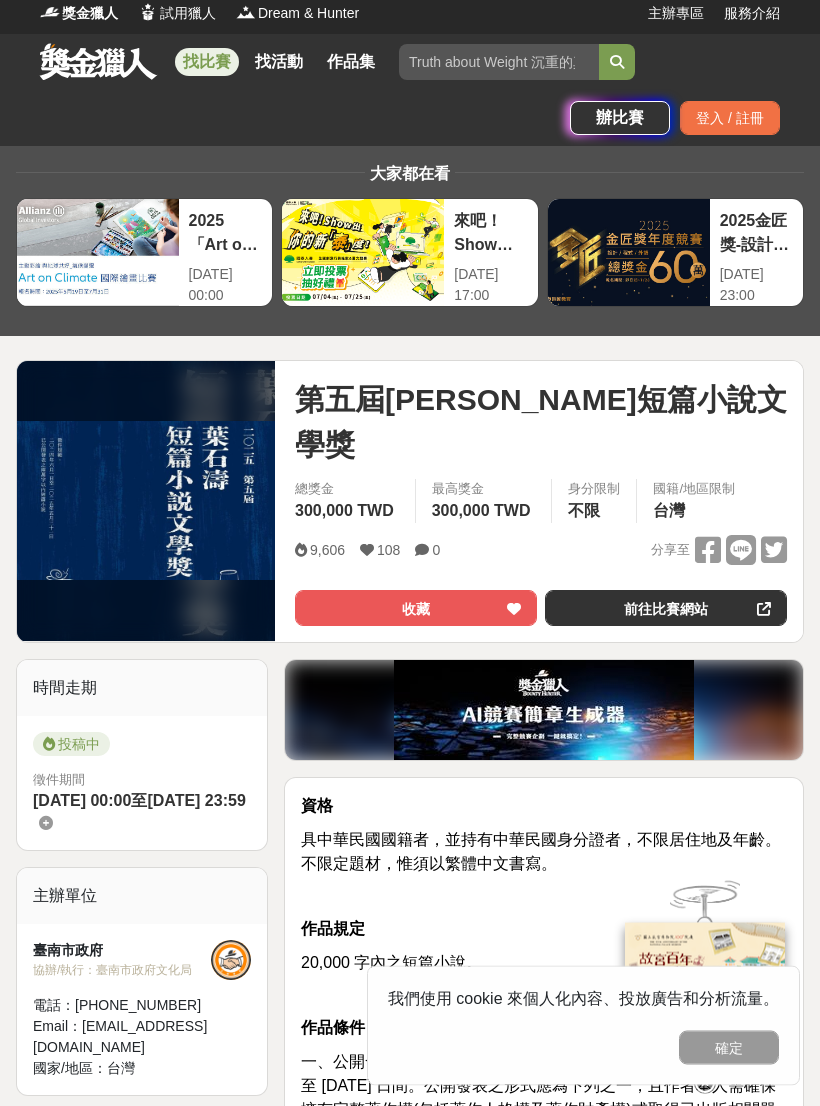 scroll, scrollTop: 0, scrollLeft: 0, axis: both 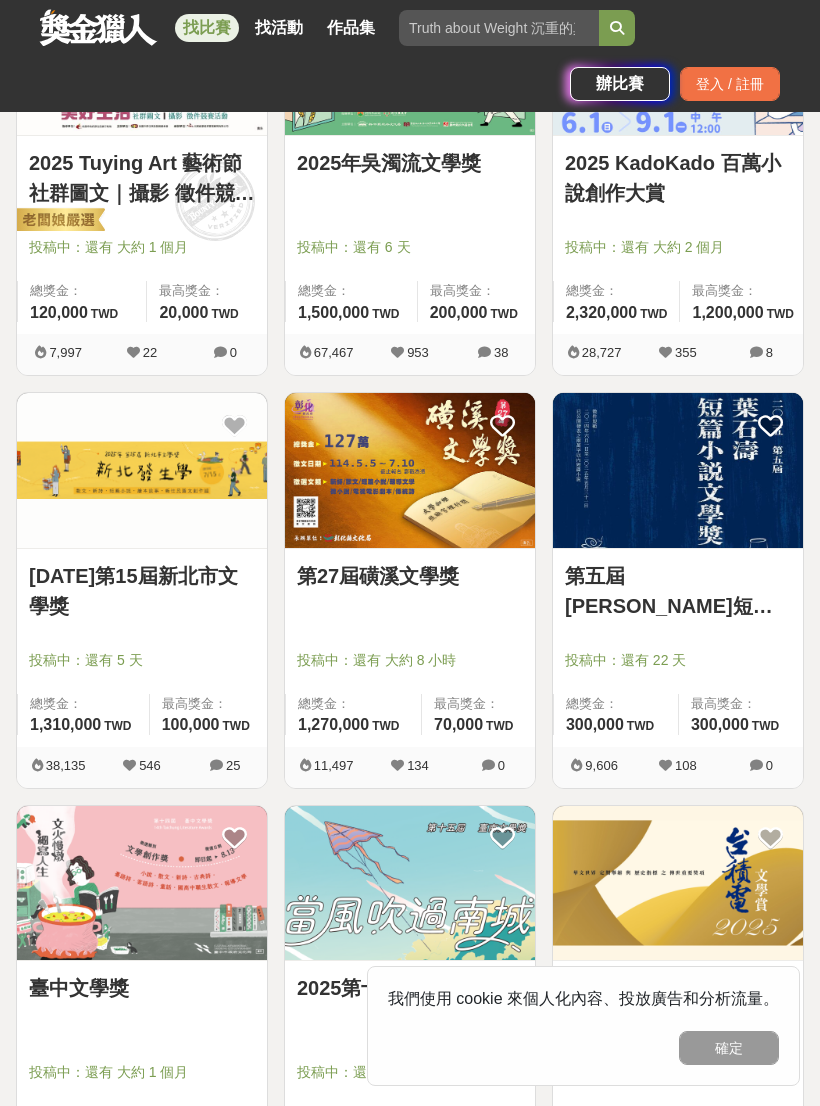 click on "2,320,000 232 萬 TWD" at bounding box center (617, 312) 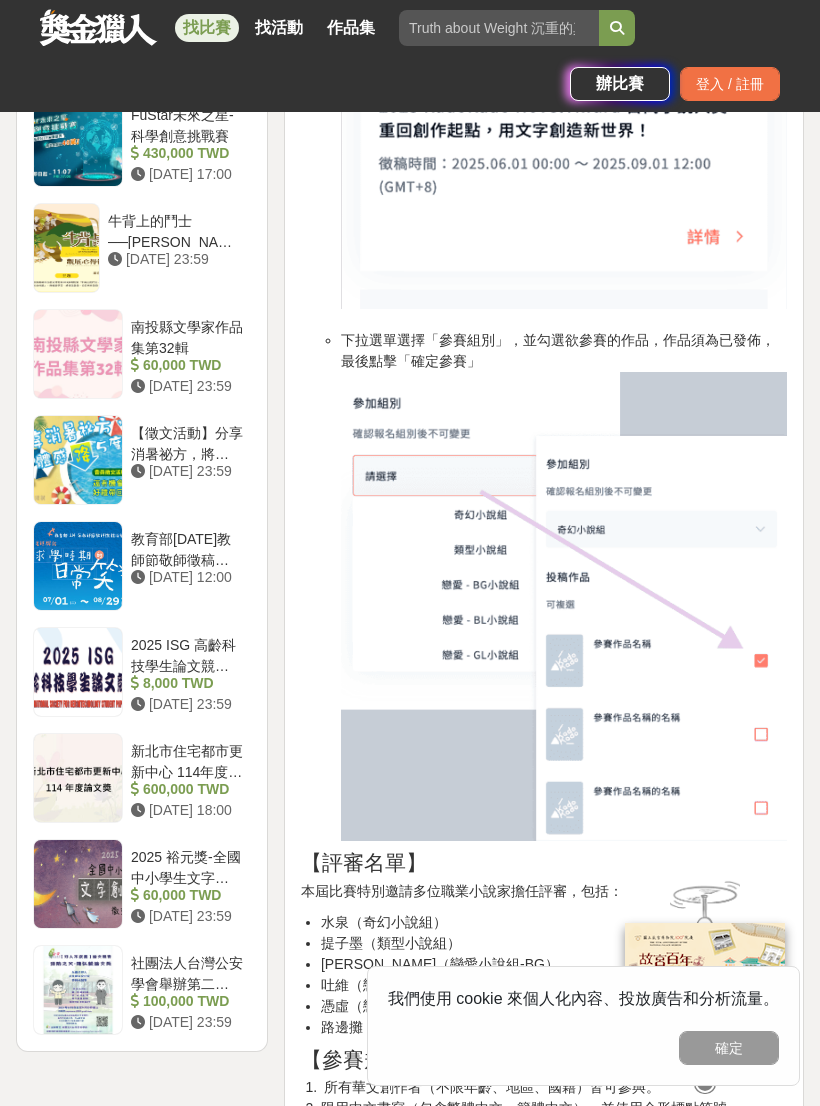scroll, scrollTop: 2168, scrollLeft: 0, axis: vertical 